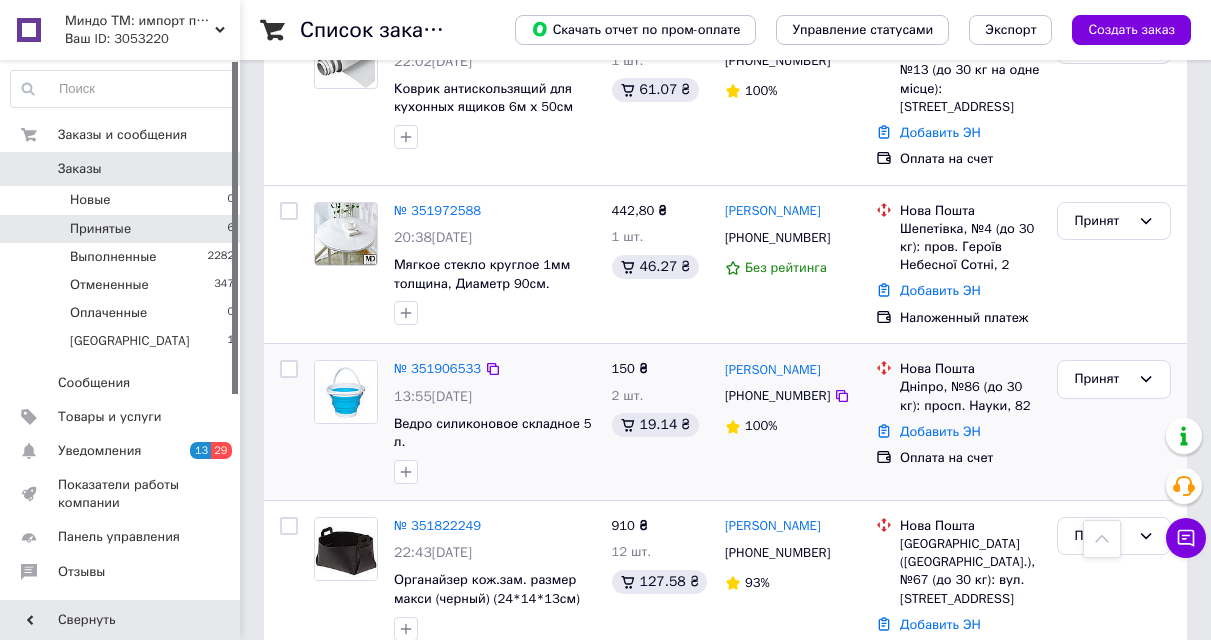 scroll, scrollTop: 689, scrollLeft: 0, axis: vertical 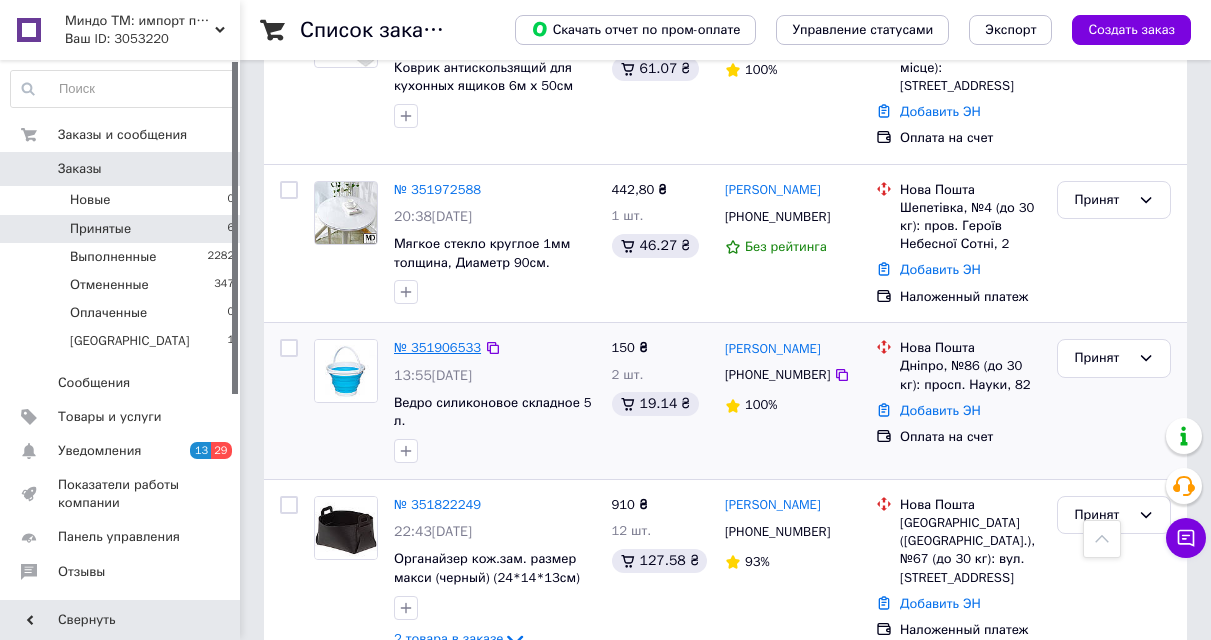 click on "№ 351906533" at bounding box center [437, 347] 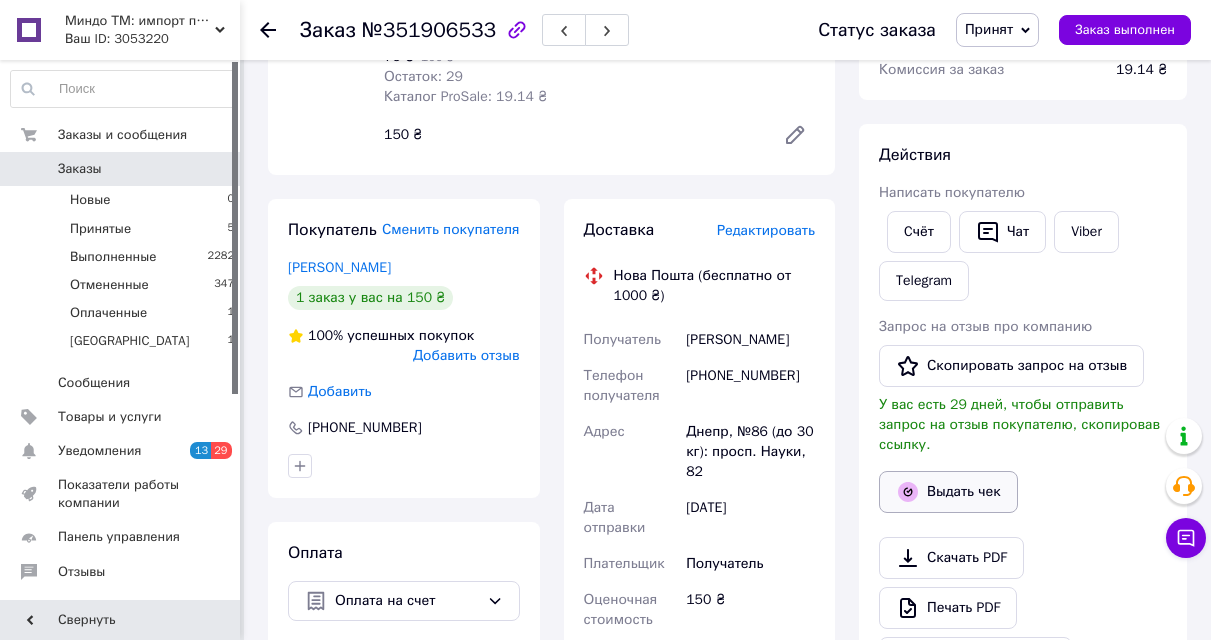 scroll, scrollTop: 300, scrollLeft: 0, axis: vertical 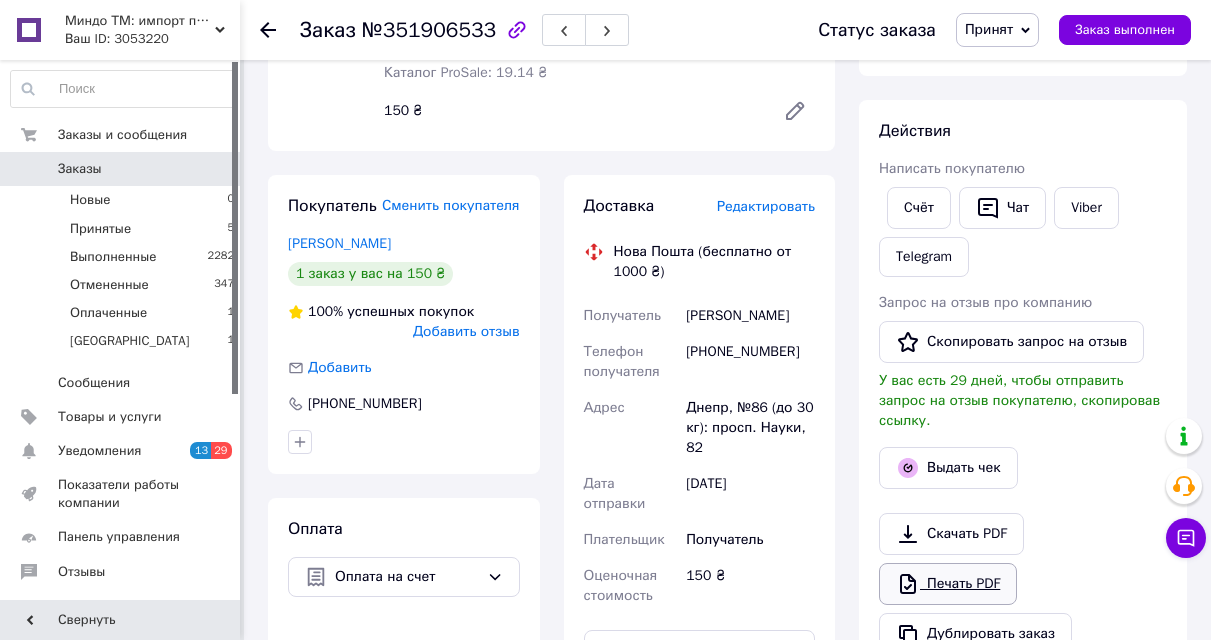 click on "Печать PDF" at bounding box center (948, 584) 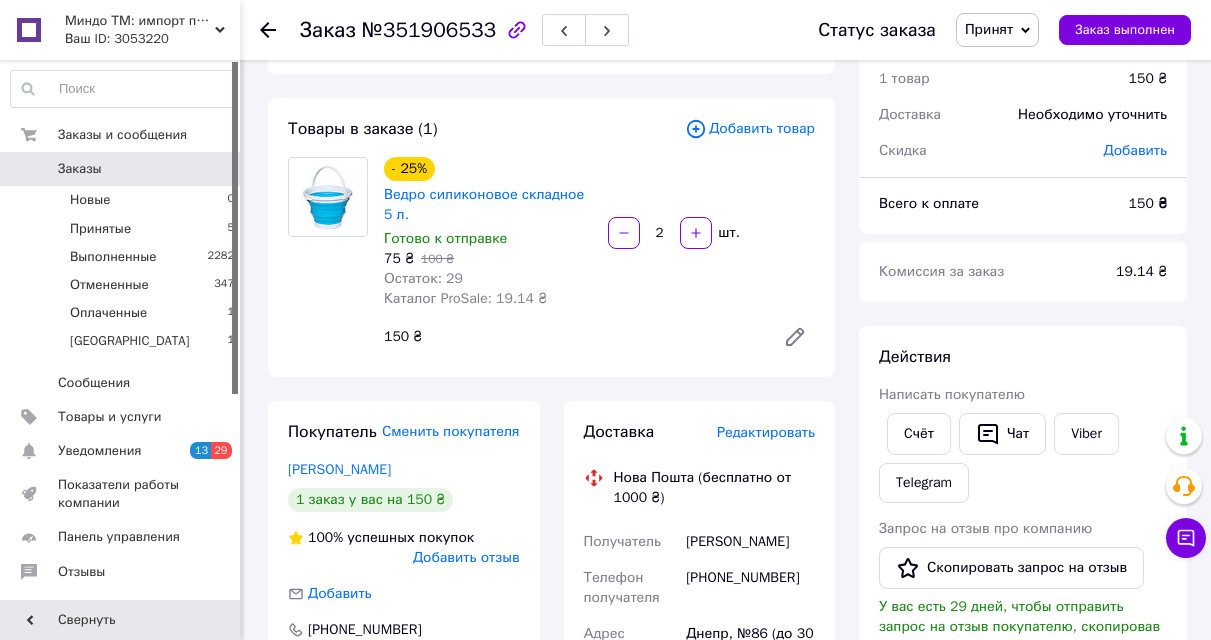 scroll, scrollTop: 0, scrollLeft: 0, axis: both 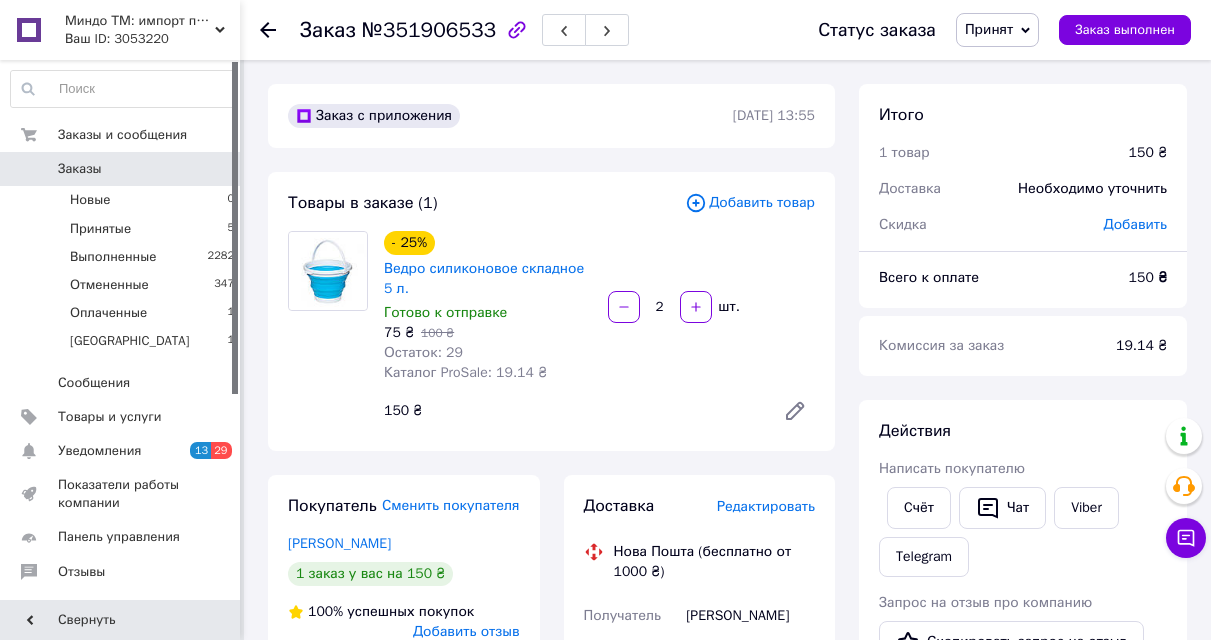 click 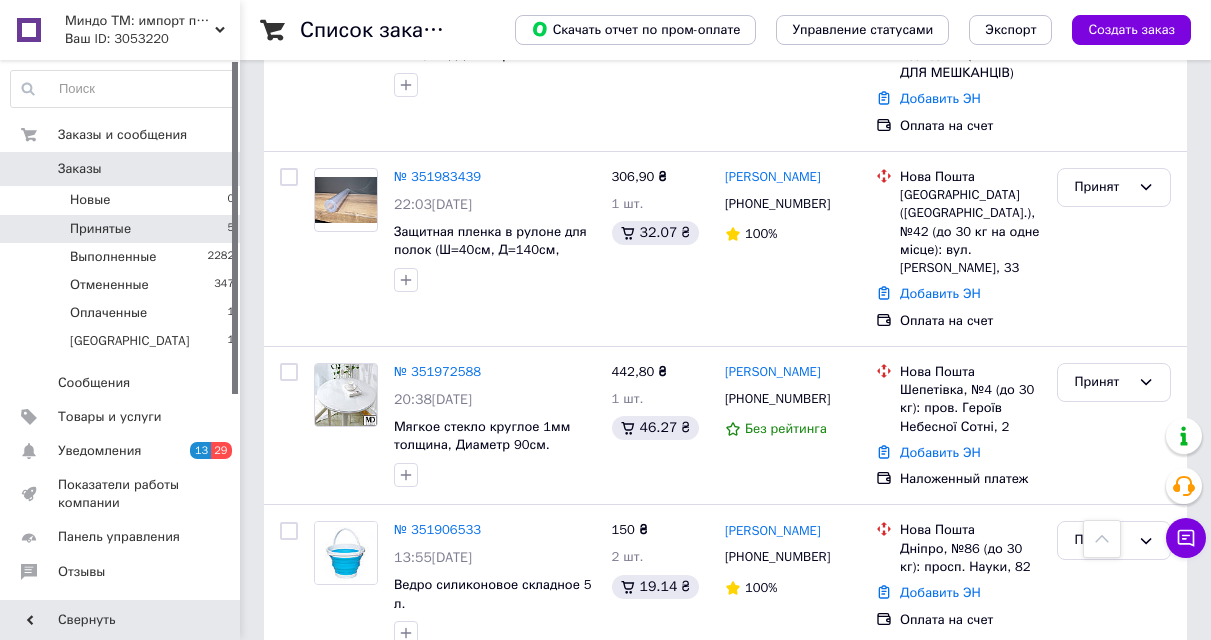 scroll, scrollTop: 330, scrollLeft: 0, axis: vertical 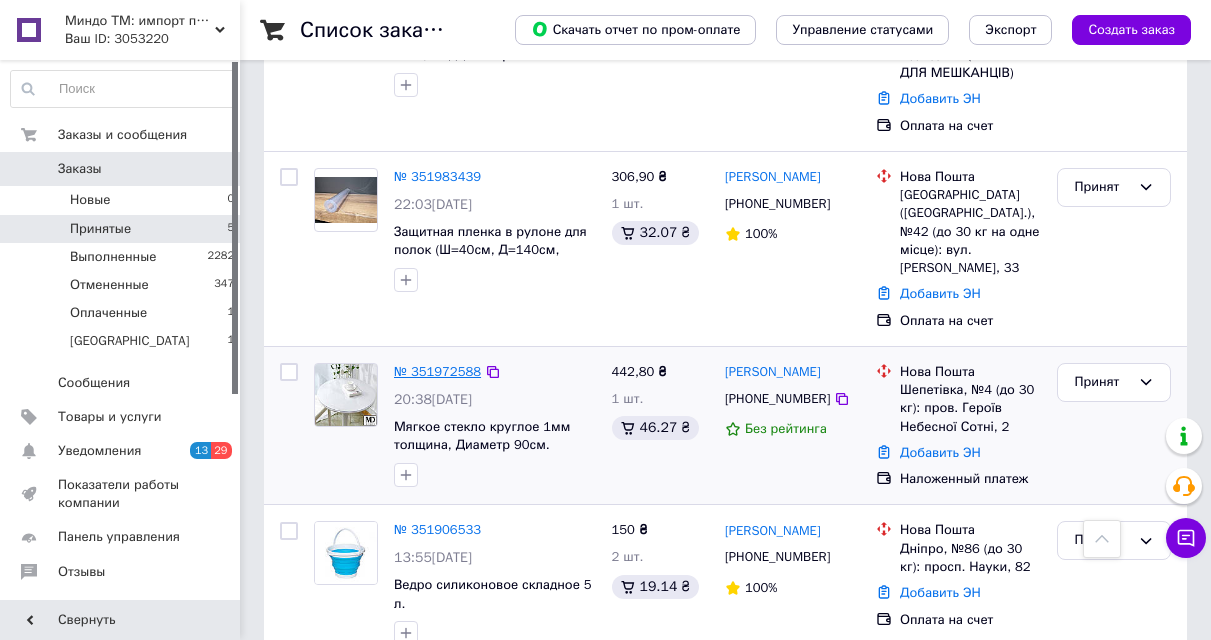 click on "№ 351972588" at bounding box center (437, 371) 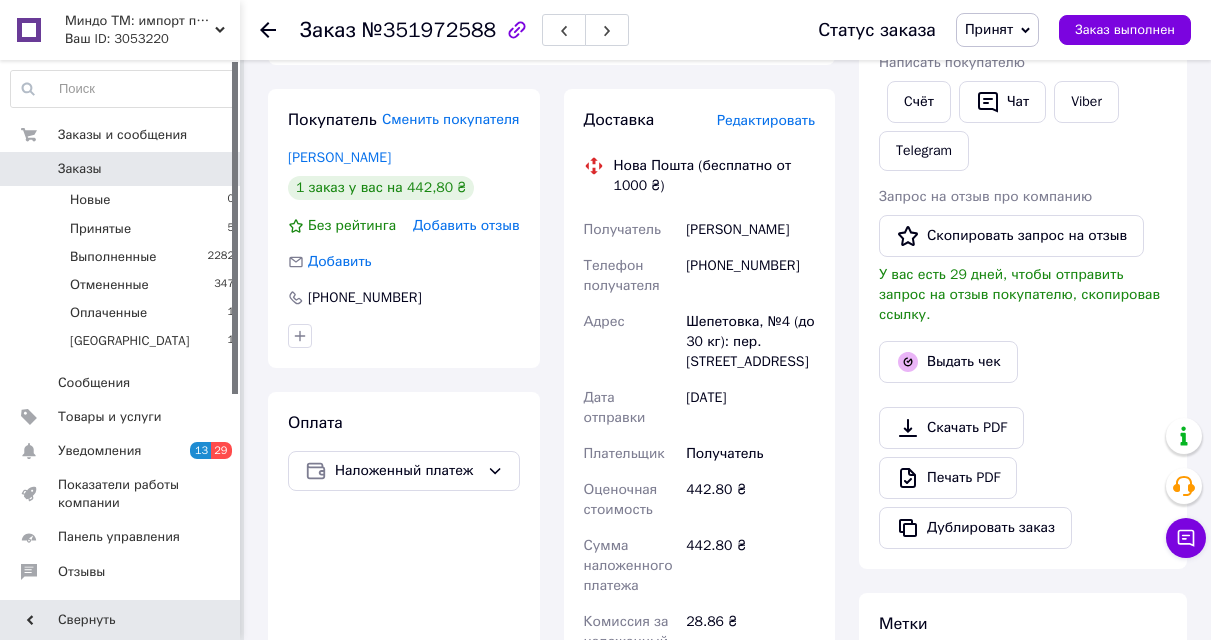 scroll, scrollTop: 430, scrollLeft: 0, axis: vertical 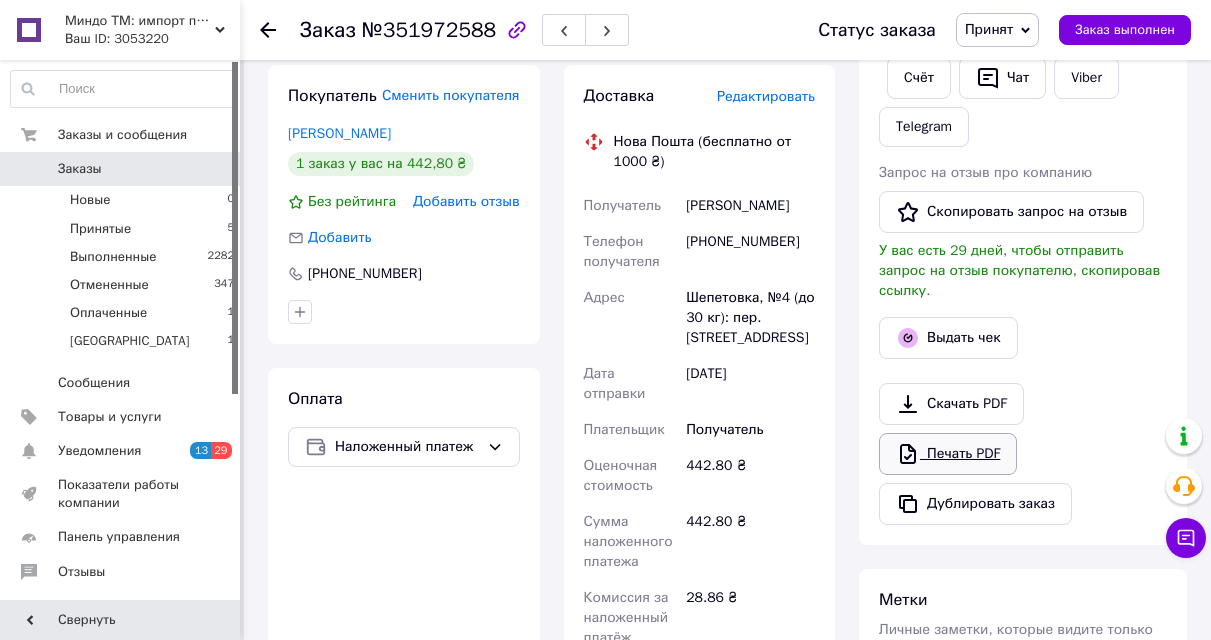 click on "Печать PDF" at bounding box center [948, 454] 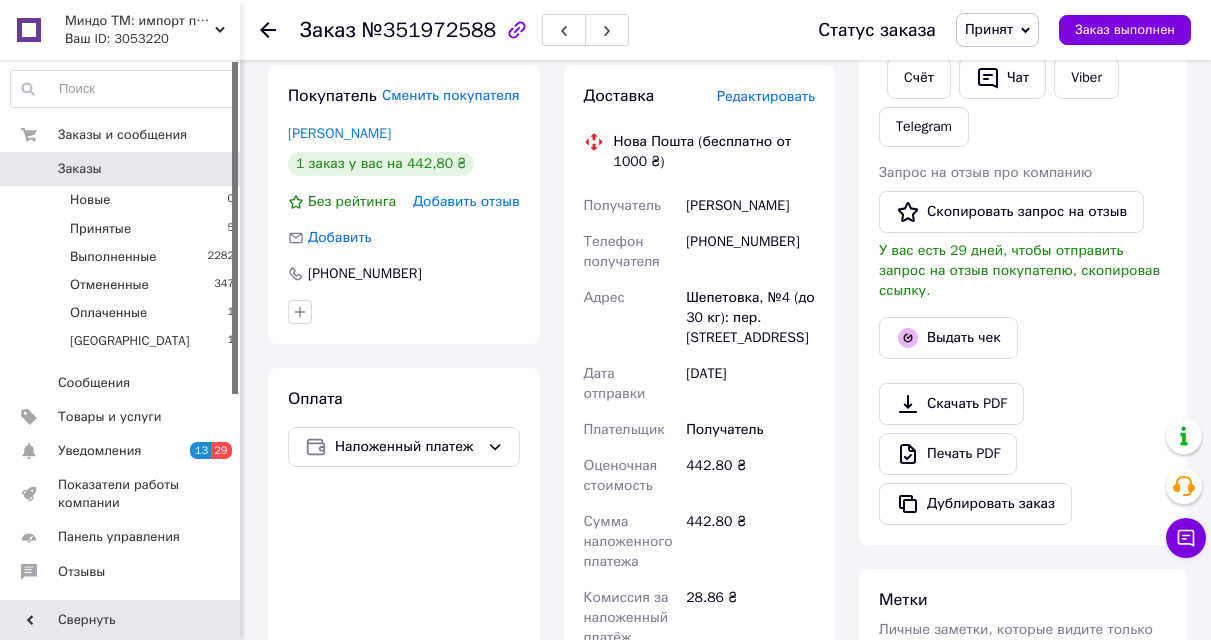 click 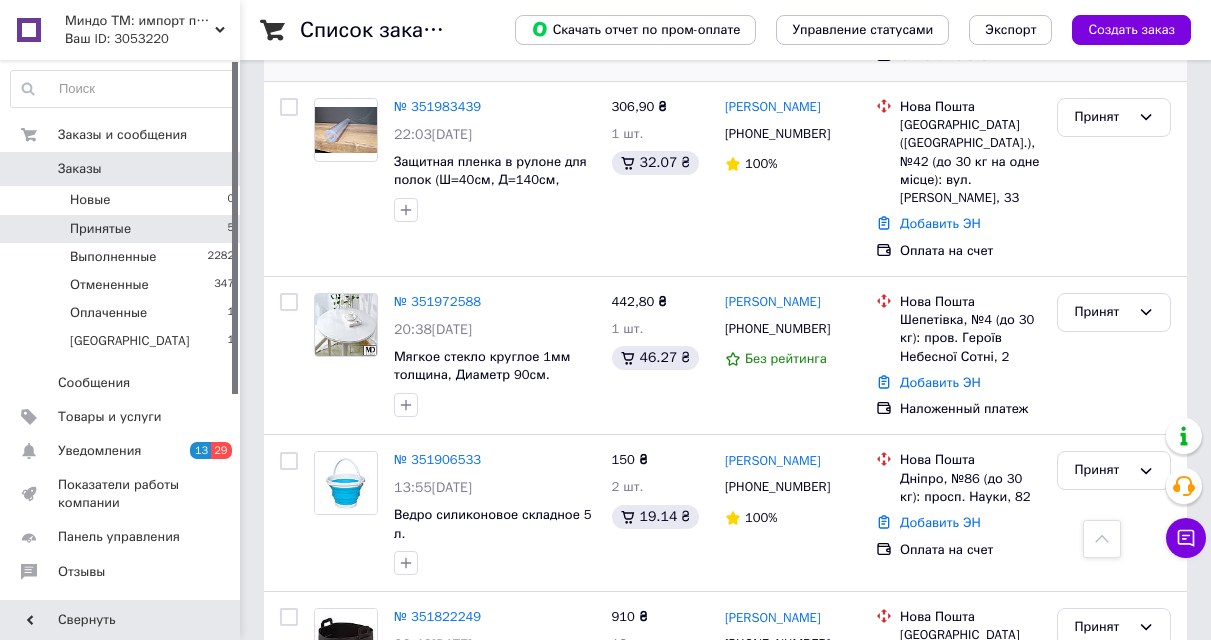 scroll, scrollTop: 300, scrollLeft: 0, axis: vertical 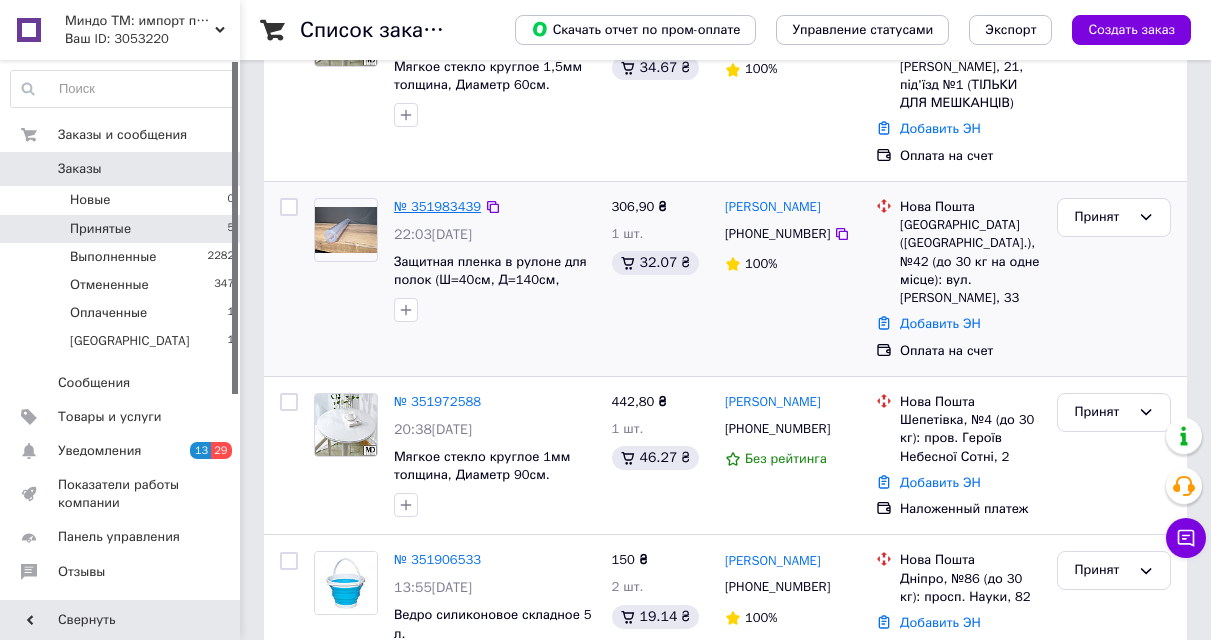 click on "№ 351983439" at bounding box center [437, 206] 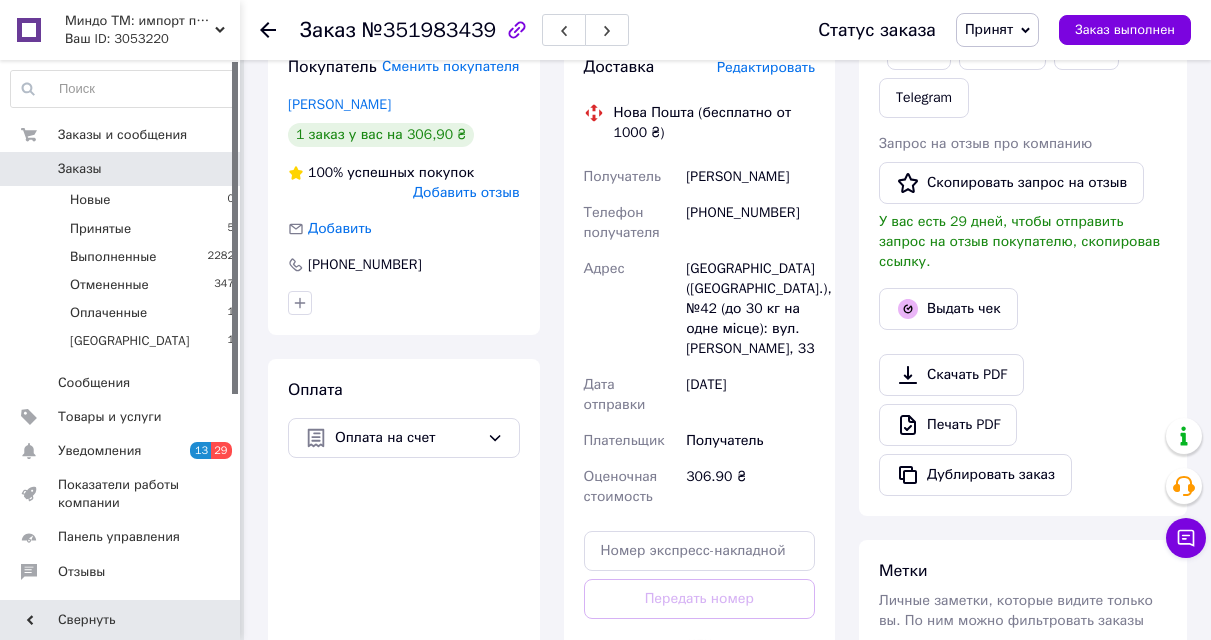 scroll, scrollTop: 500, scrollLeft: 0, axis: vertical 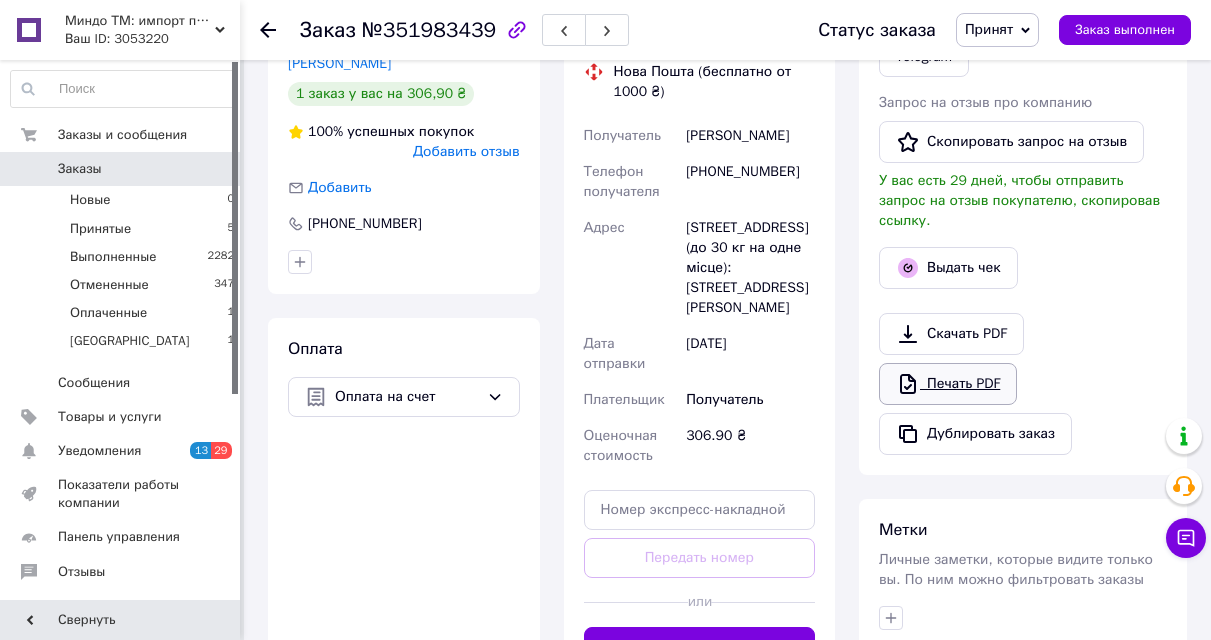 click on "Печать PDF" at bounding box center (948, 384) 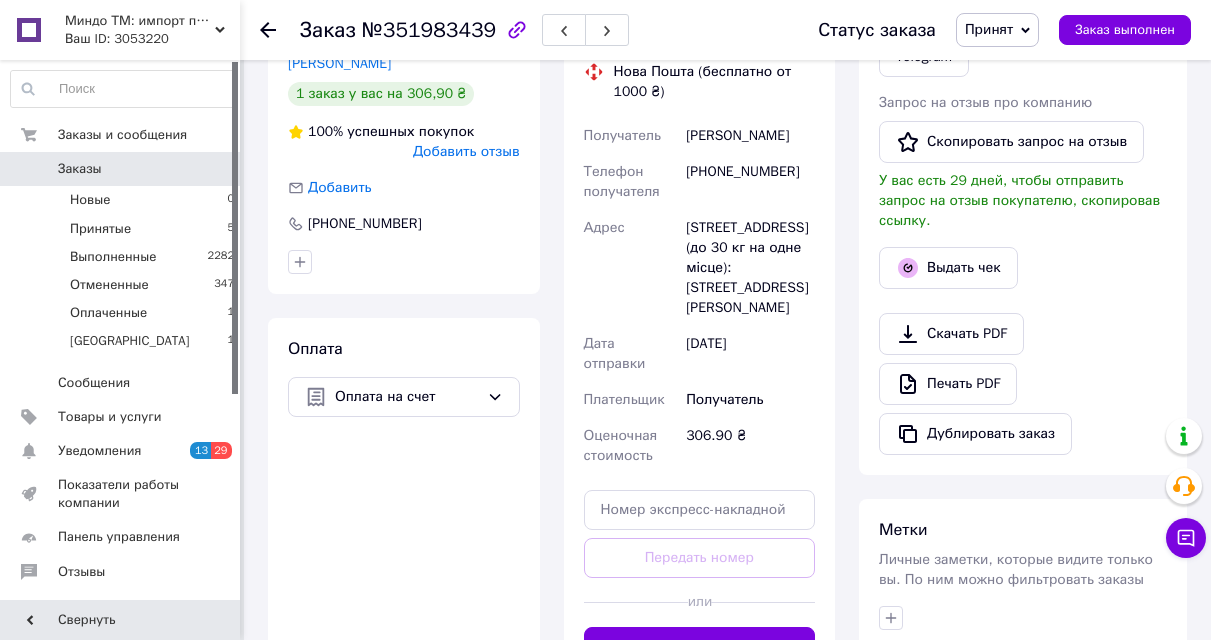 click 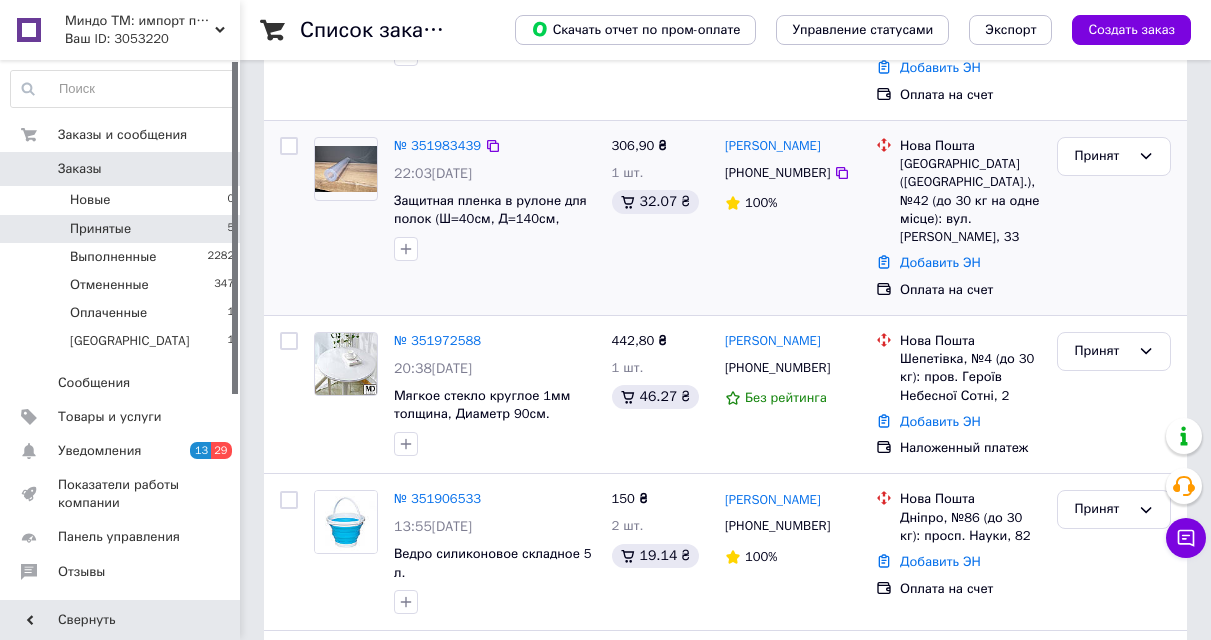 scroll, scrollTop: 400, scrollLeft: 0, axis: vertical 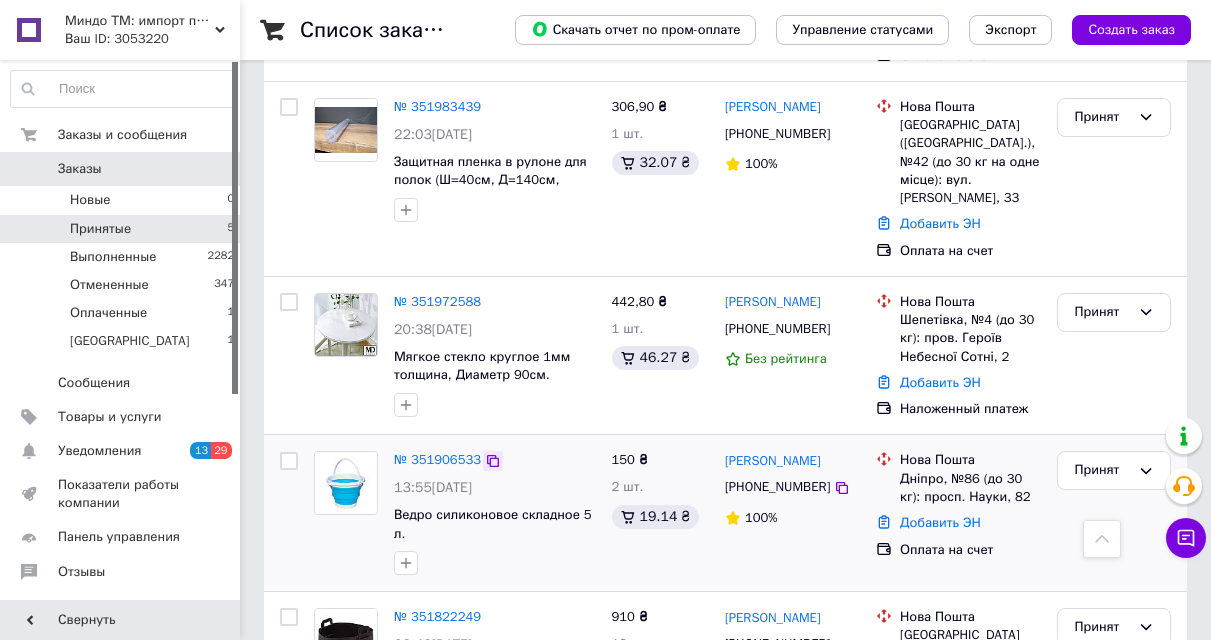 click 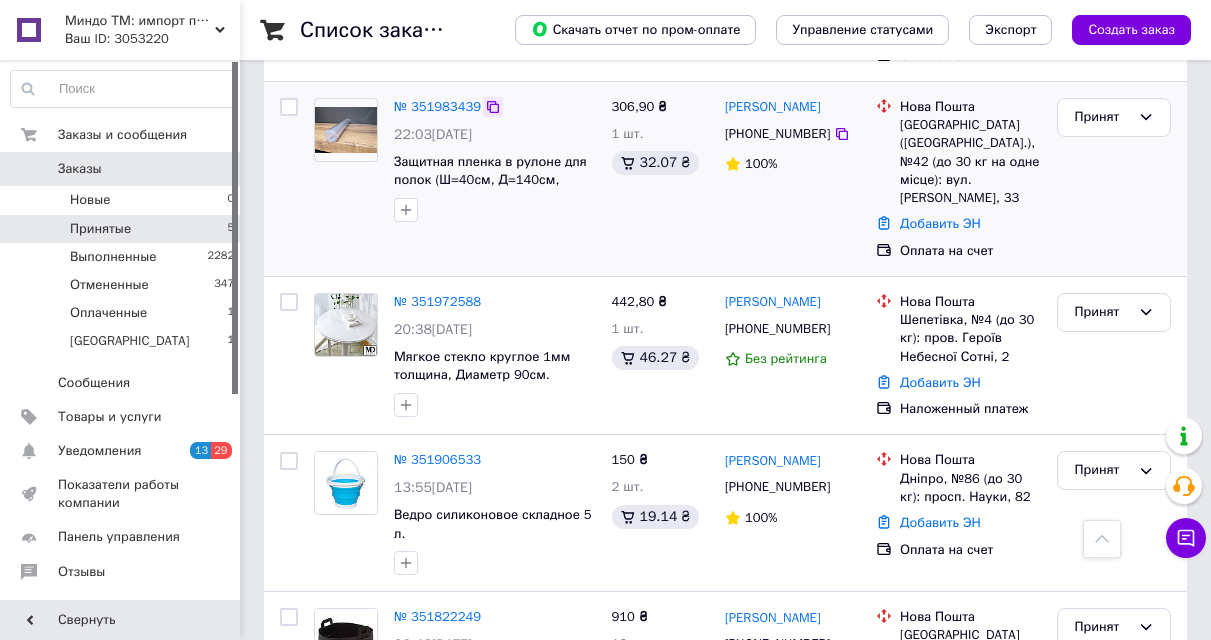 click 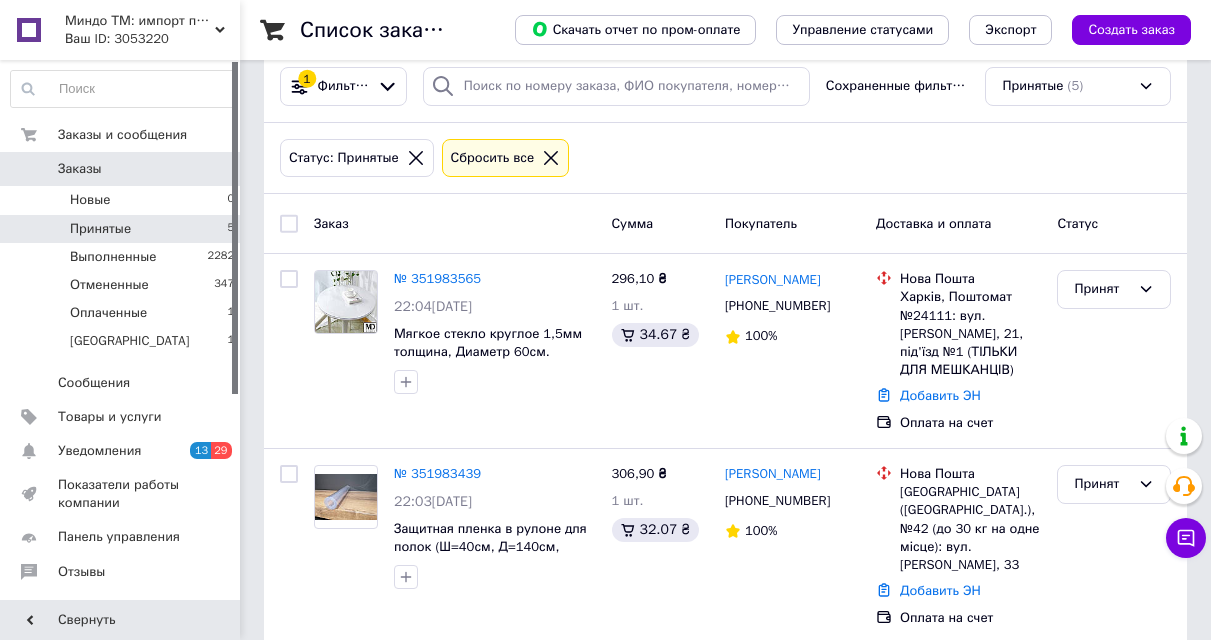 scroll, scrollTop: 0, scrollLeft: 0, axis: both 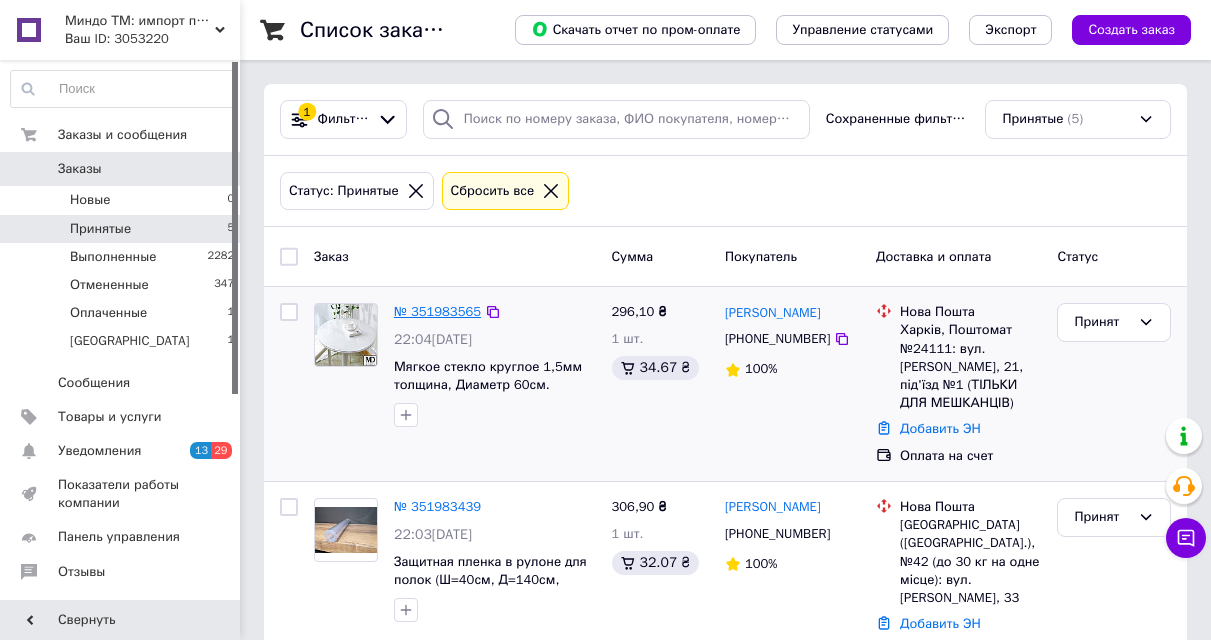 click on "№ 351983565" at bounding box center [437, 311] 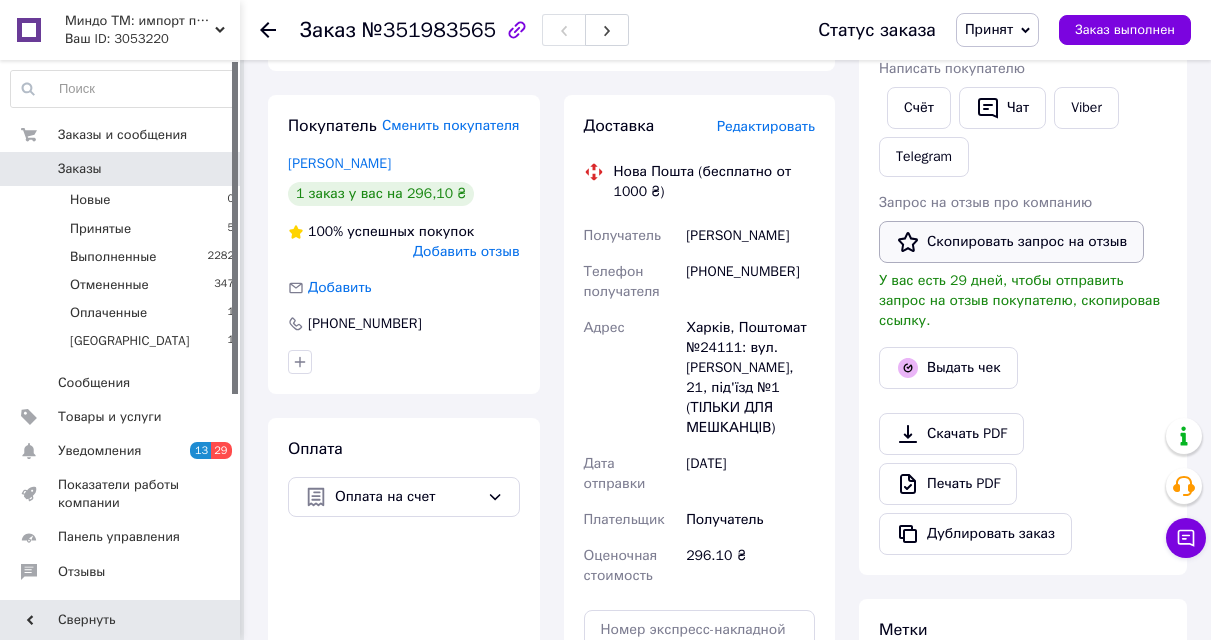 scroll, scrollTop: 600, scrollLeft: 0, axis: vertical 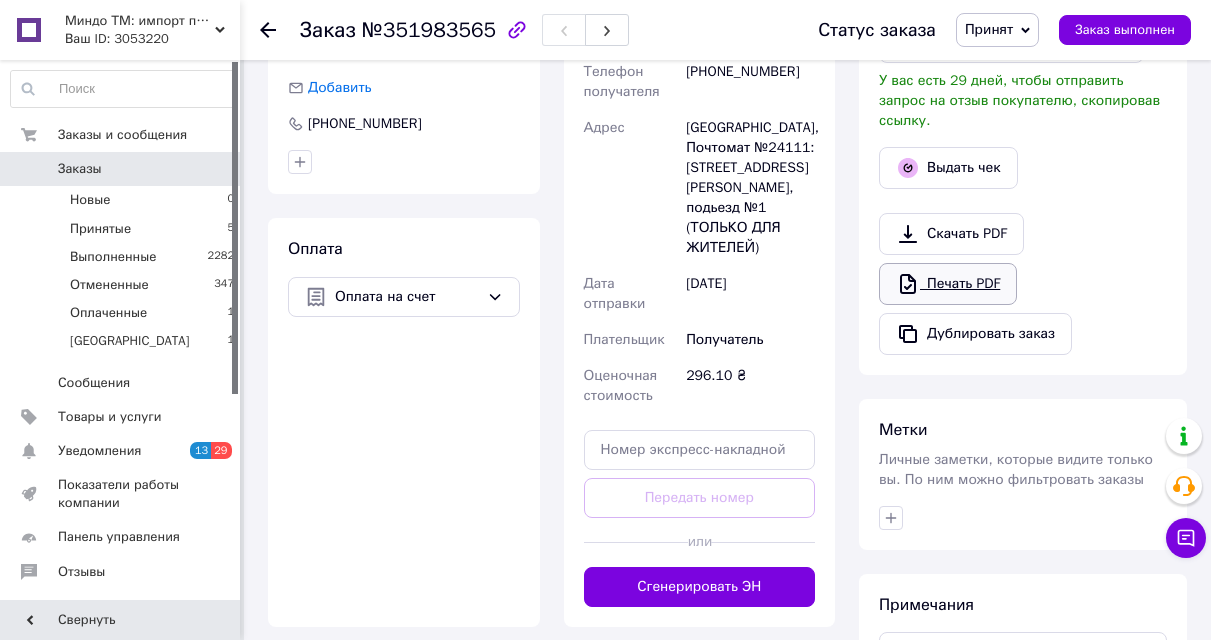 click on "Печать PDF" at bounding box center (948, 284) 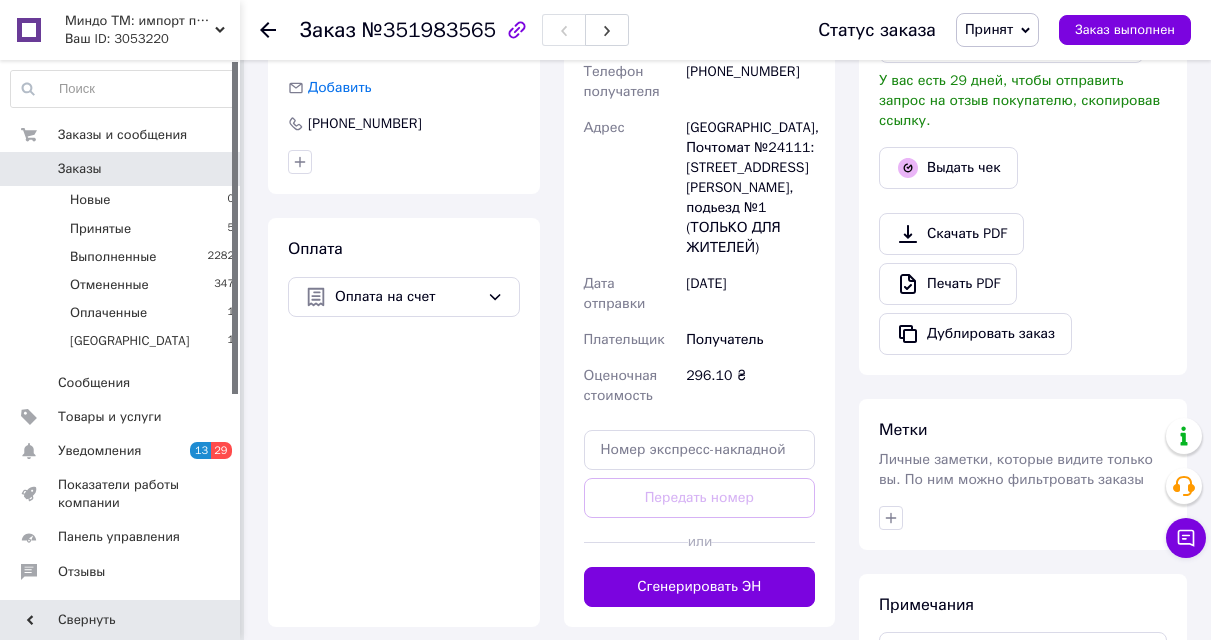 click 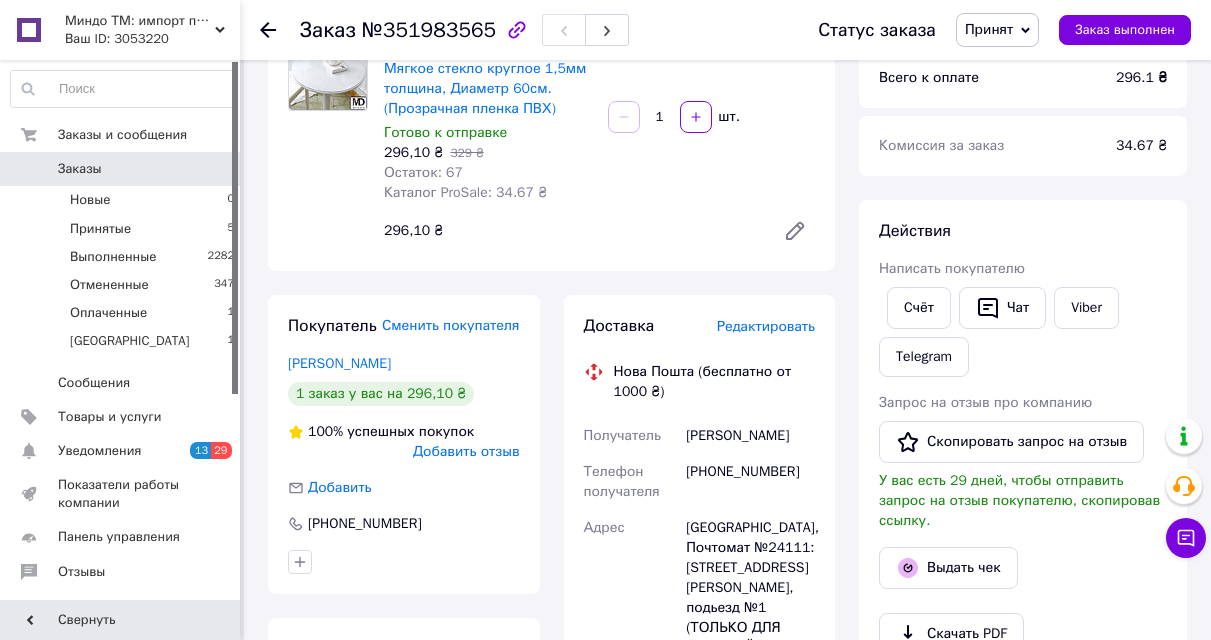 scroll, scrollTop: 0, scrollLeft: 0, axis: both 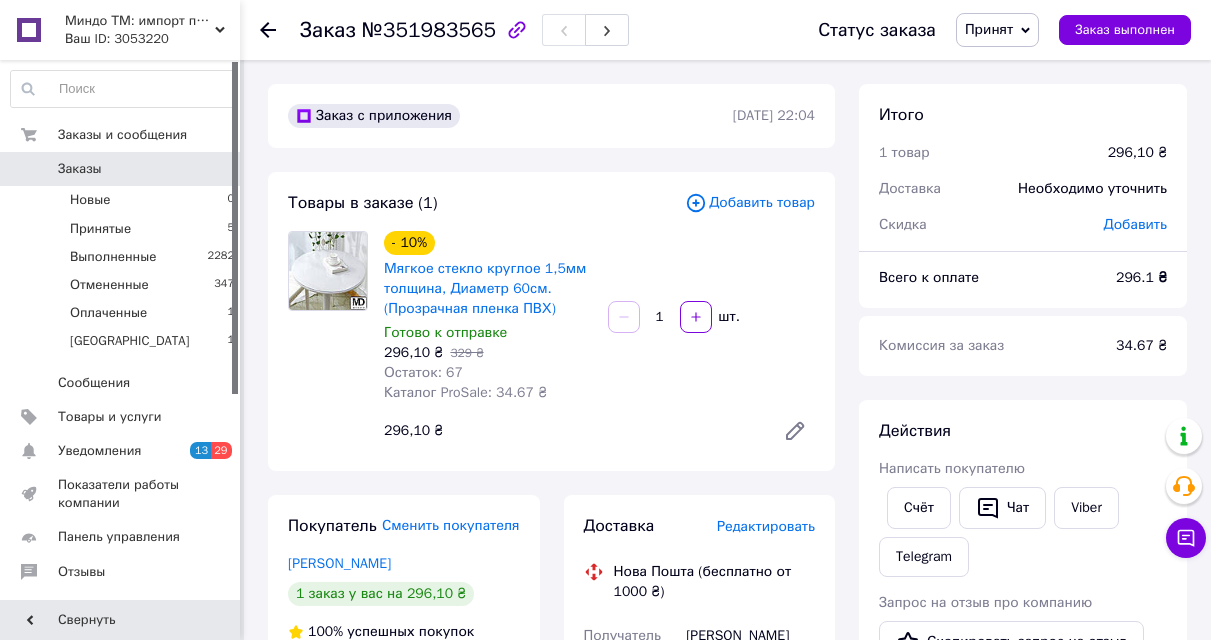click 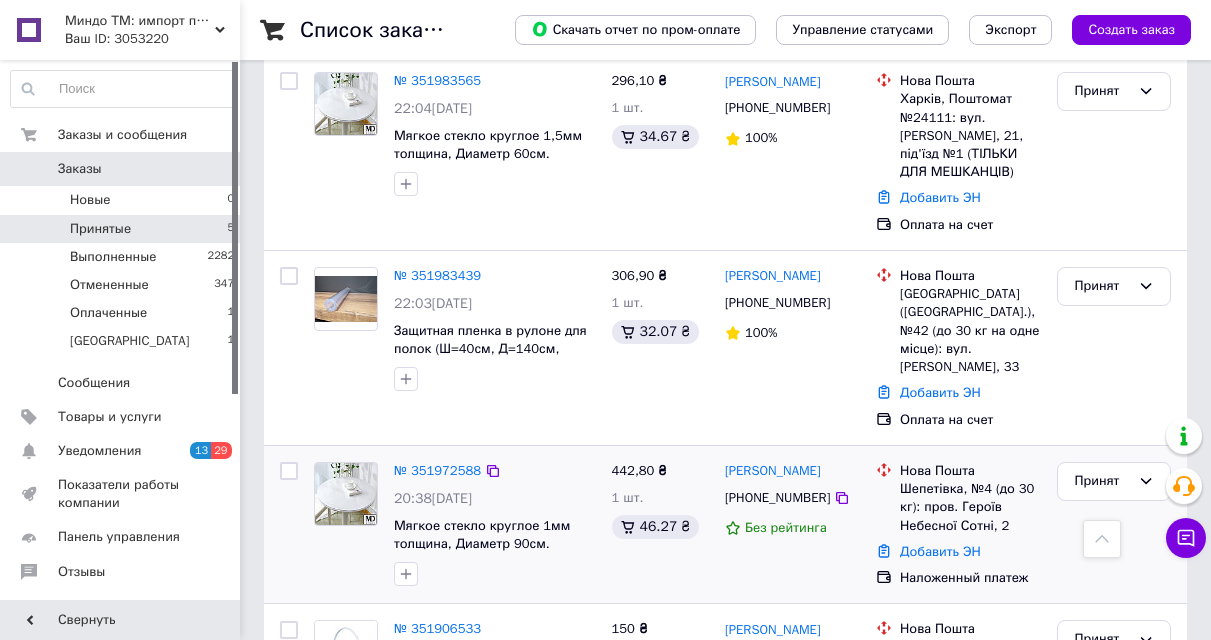 scroll, scrollTop: 230, scrollLeft: 0, axis: vertical 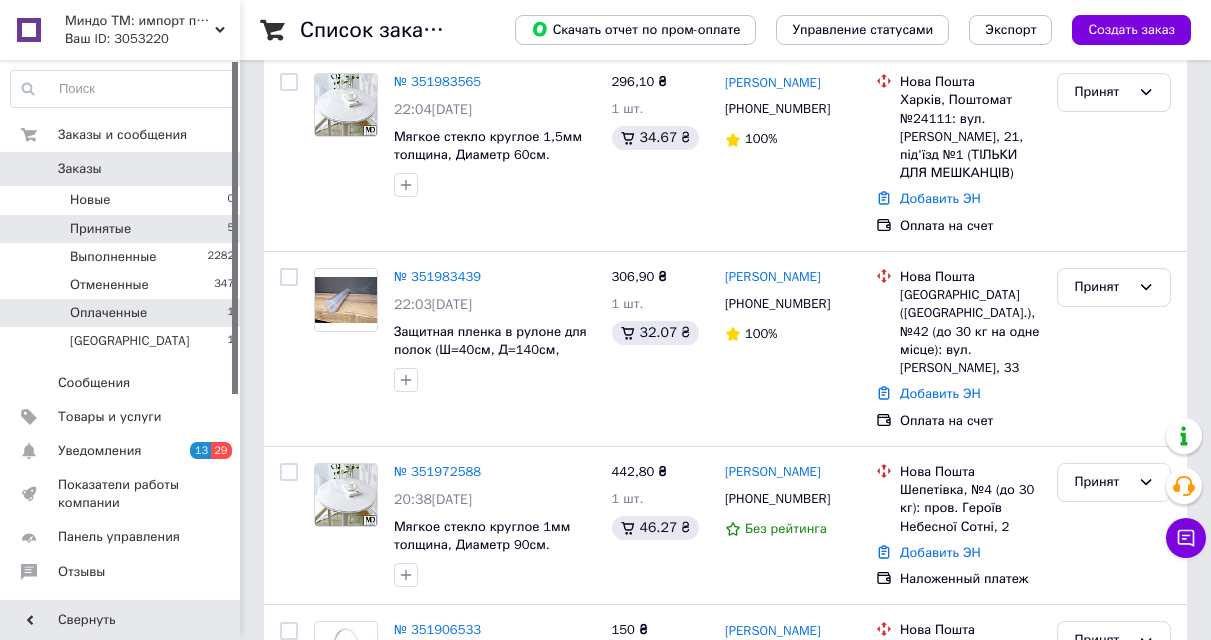 click on "Оплаченные" at bounding box center (108, 313) 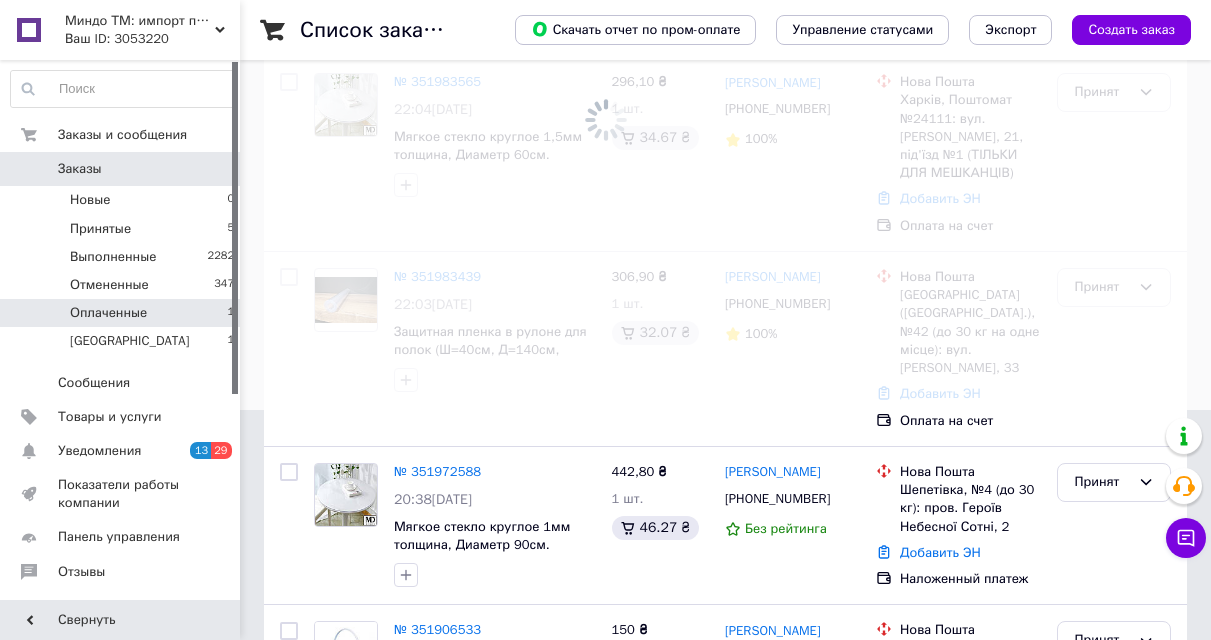 scroll, scrollTop: 0, scrollLeft: 0, axis: both 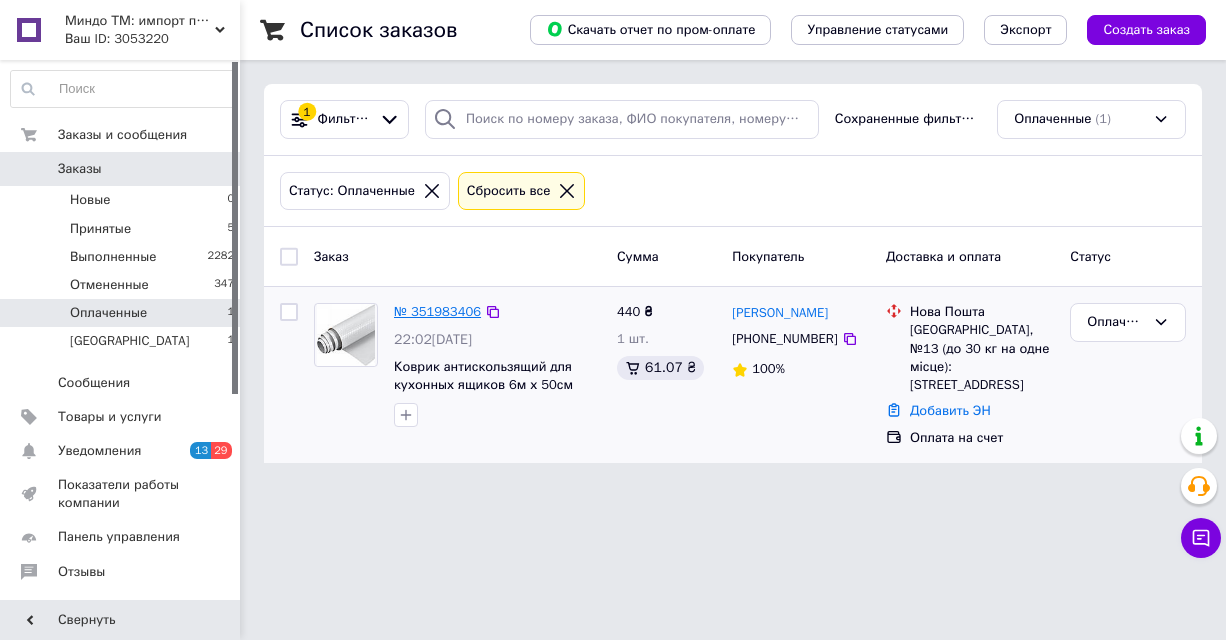 click on "№ 351983406" at bounding box center (437, 311) 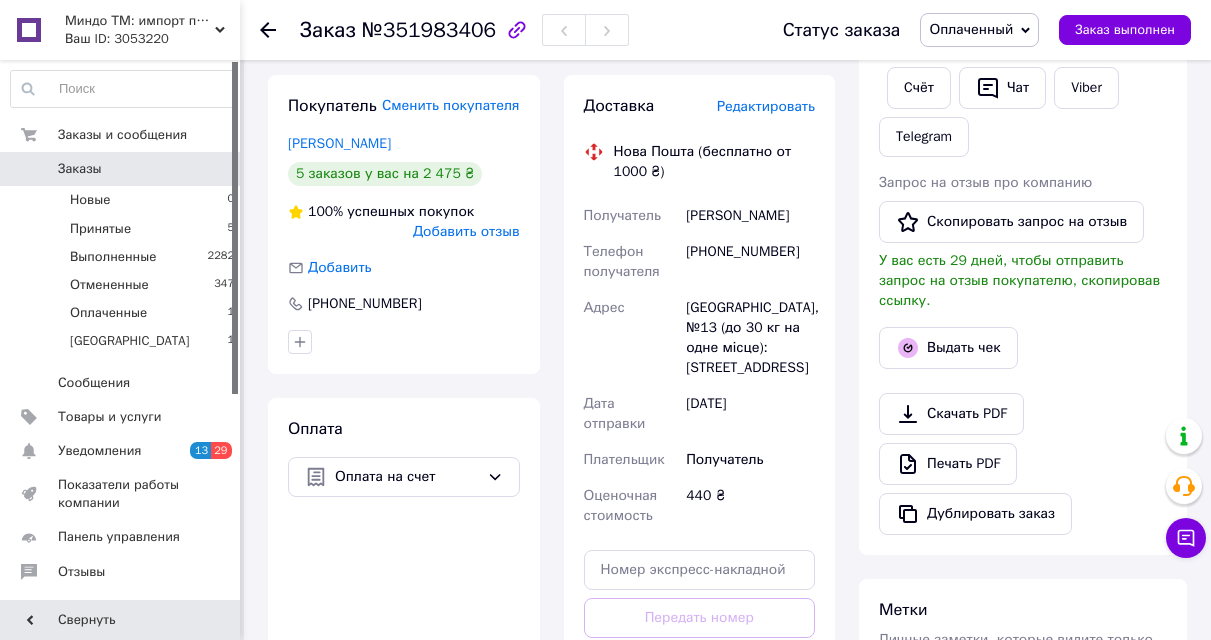 scroll, scrollTop: 500, scrollLeft: 0, axis: vertical 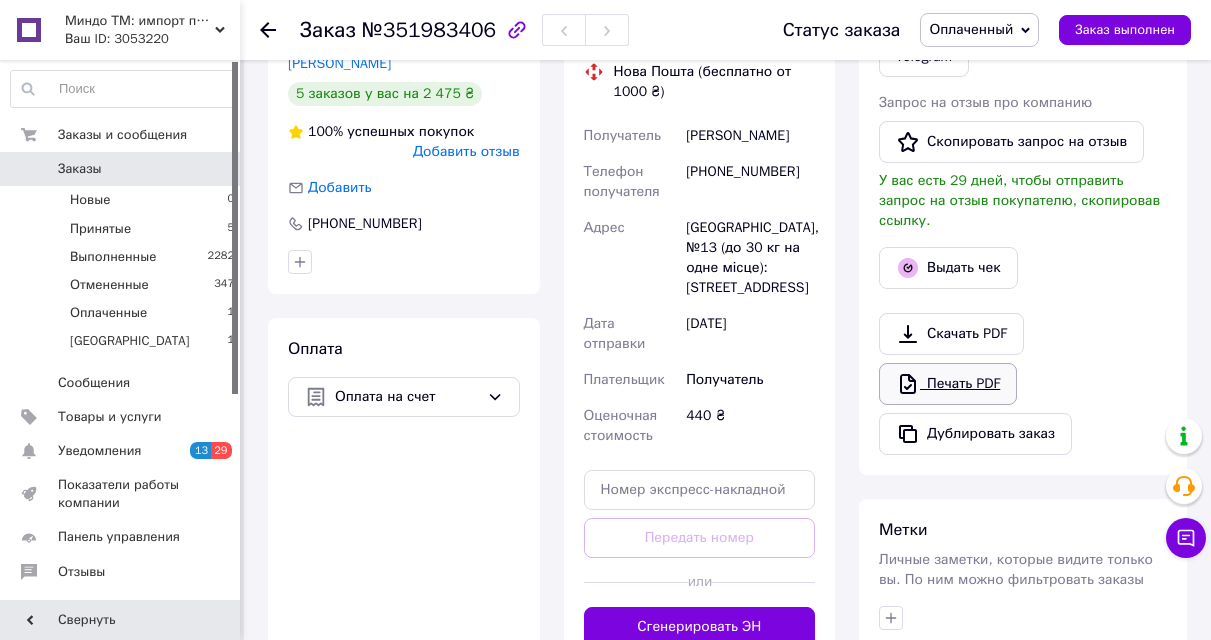 click on "Печать PDF" at bounding box center [948, 384] 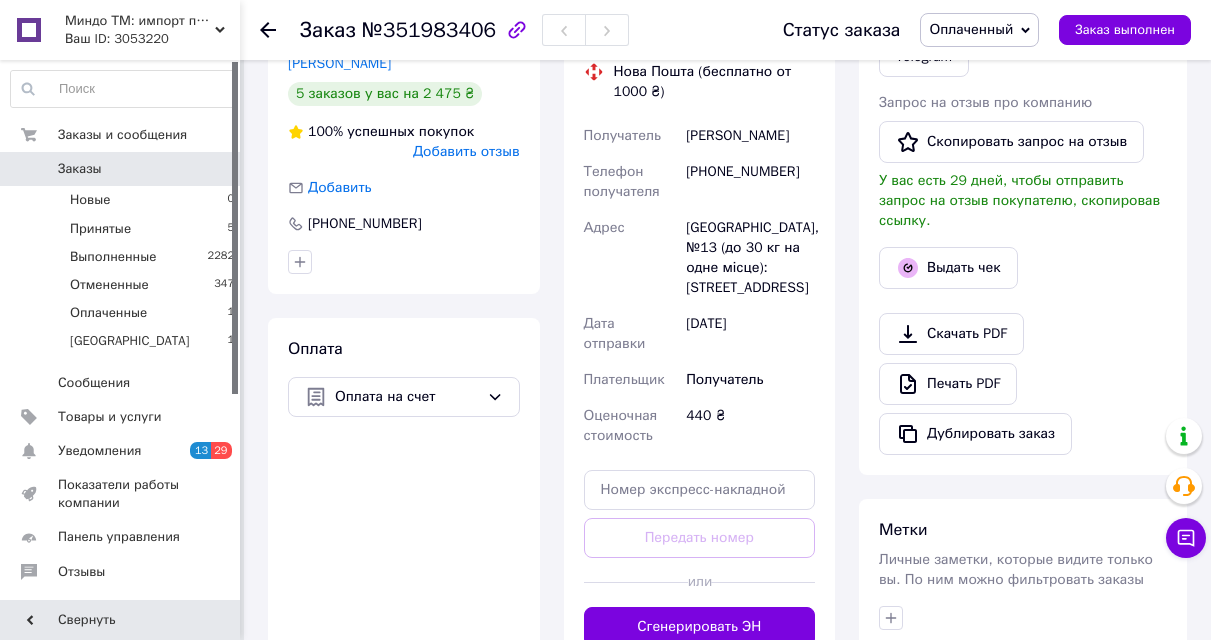 click 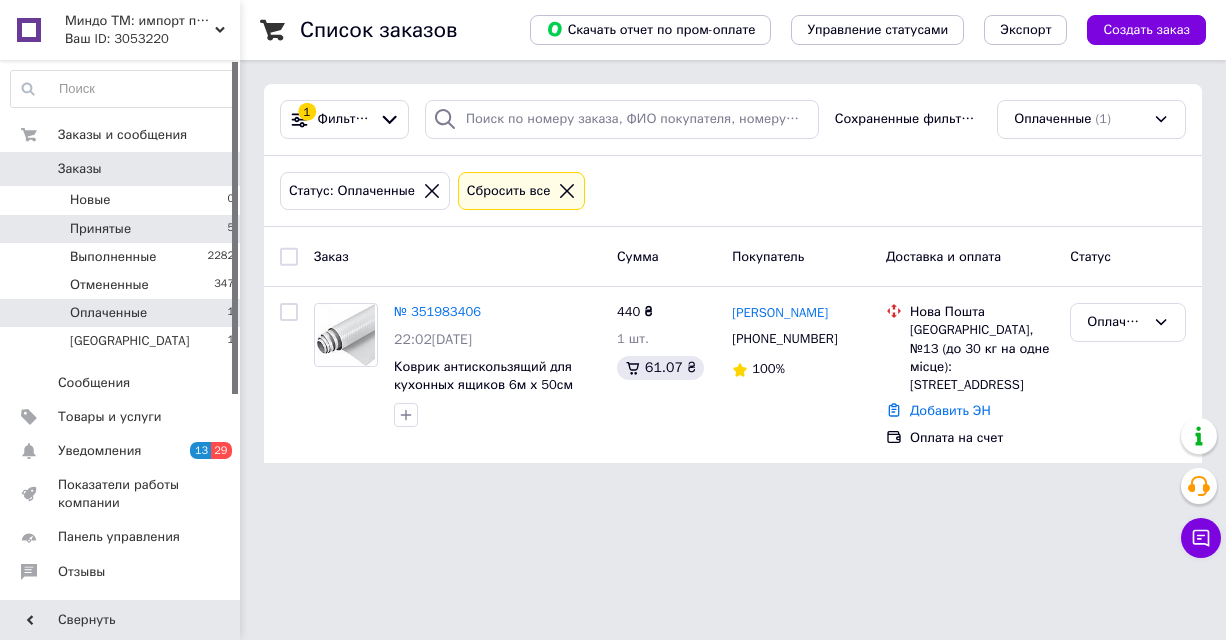 click on "Принятые" at bounding box center [100, 229] 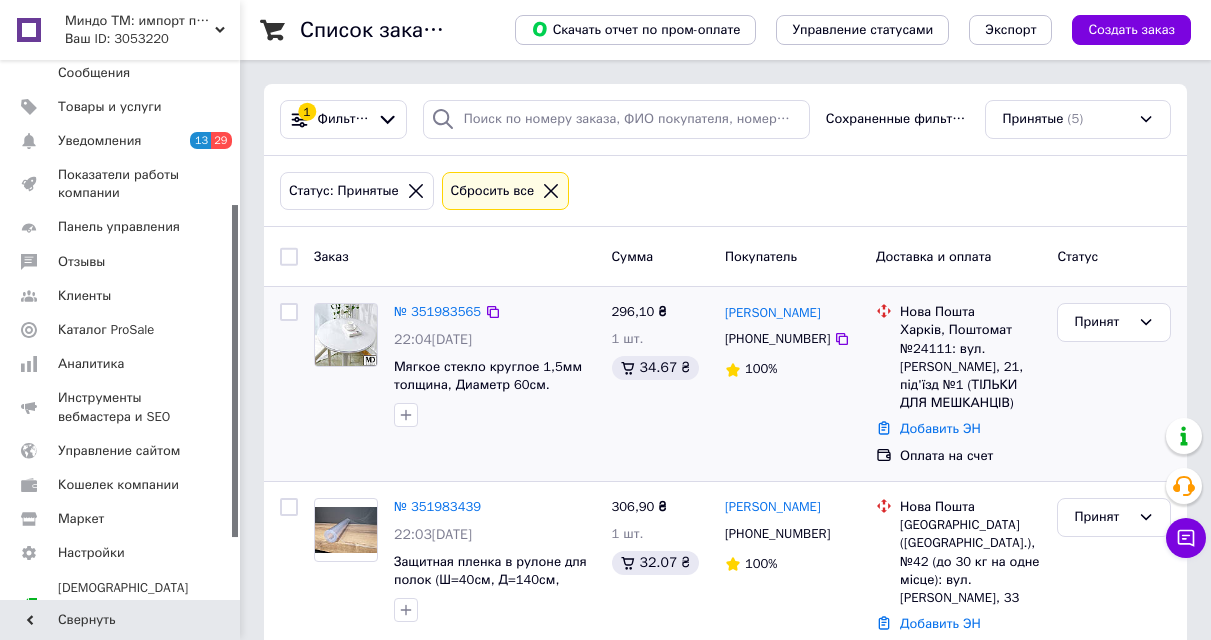 scroll, scrollTop: 333, scrollLeft: 0, axis: vertical 